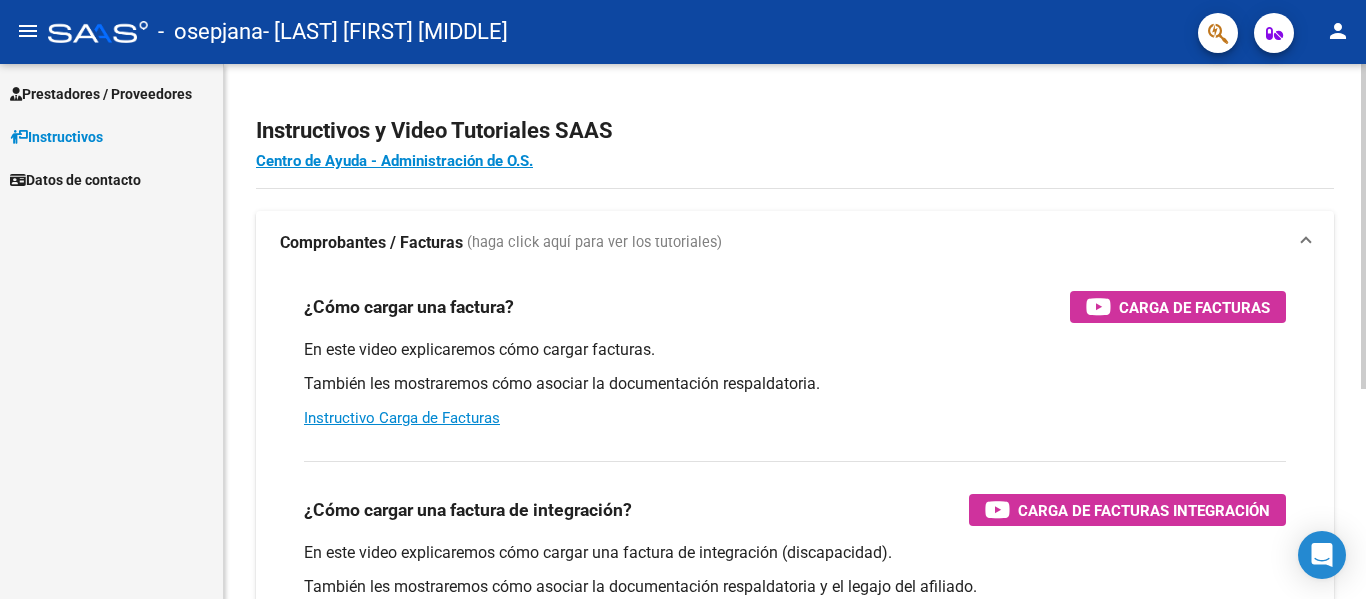 scroll, scrollTop: 0, scrollLeft: 0, axis: both 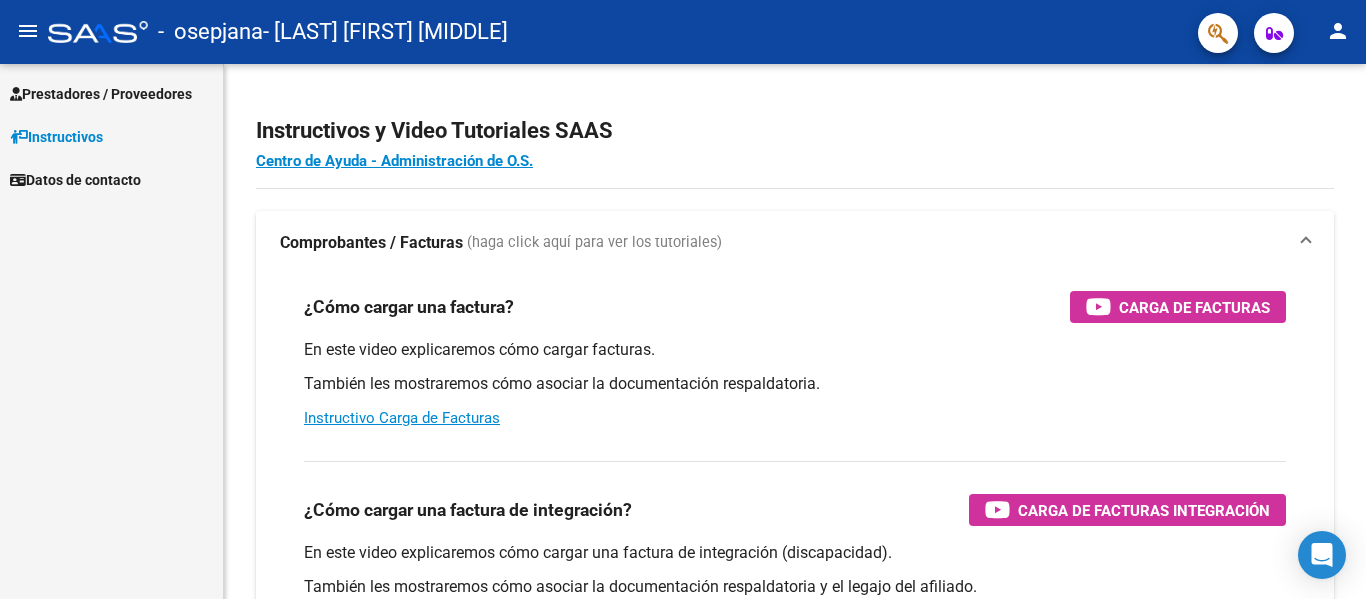 click on "Prestadores / Proveedores" at bounding box center (101, 94) 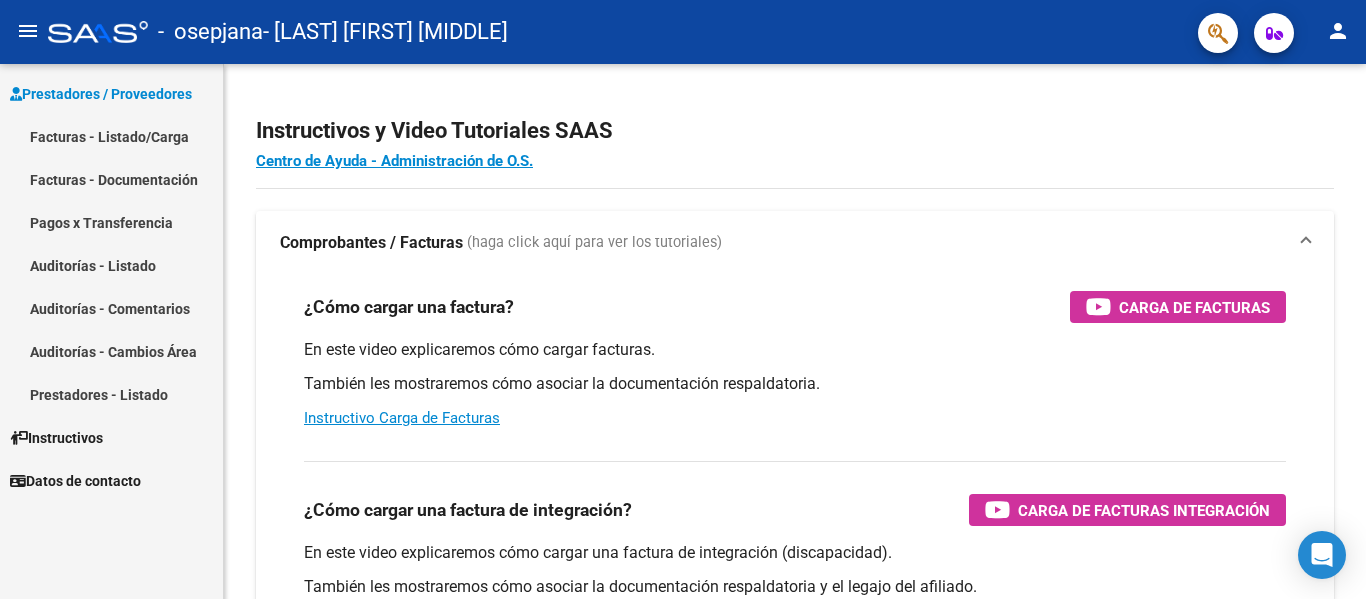 click on "Facturas - Listado/Carga" at bounding box center (111, 136) 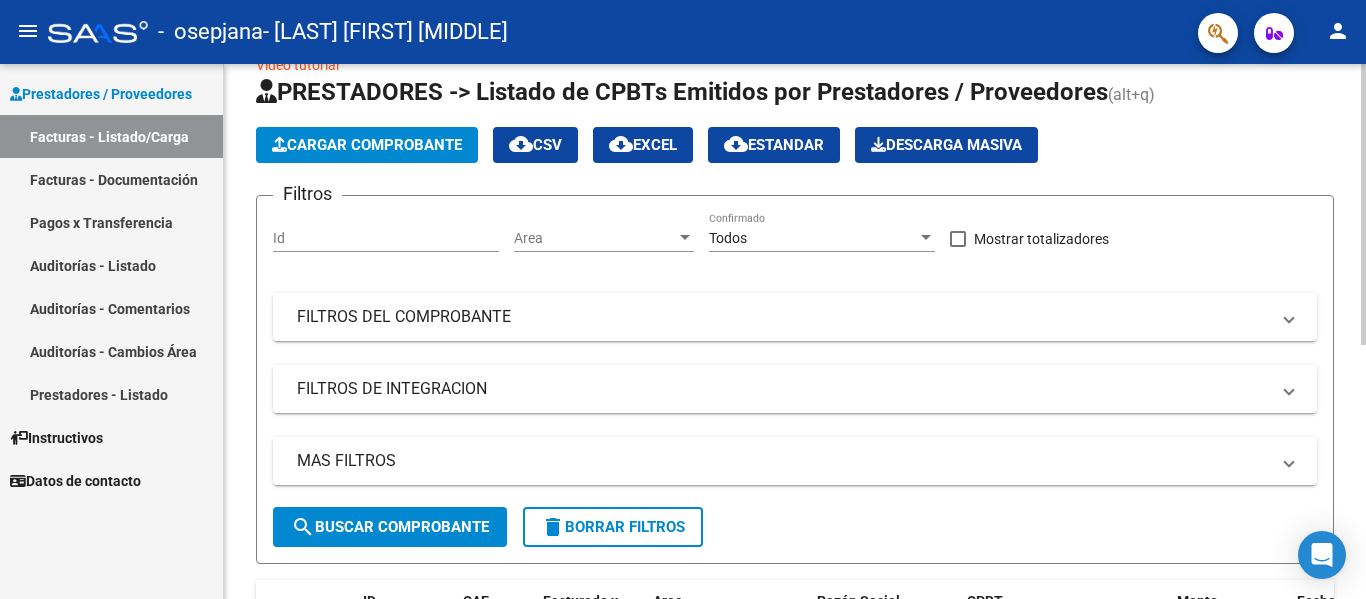 click 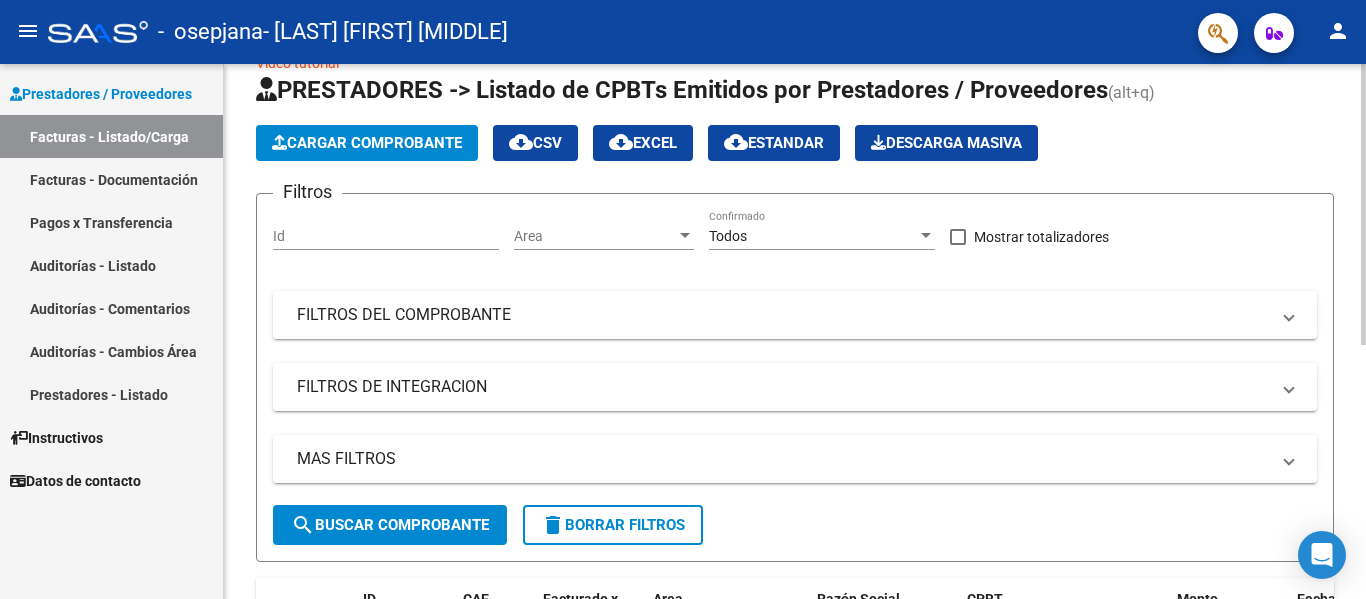 click on "search  Buscar Comprobante" 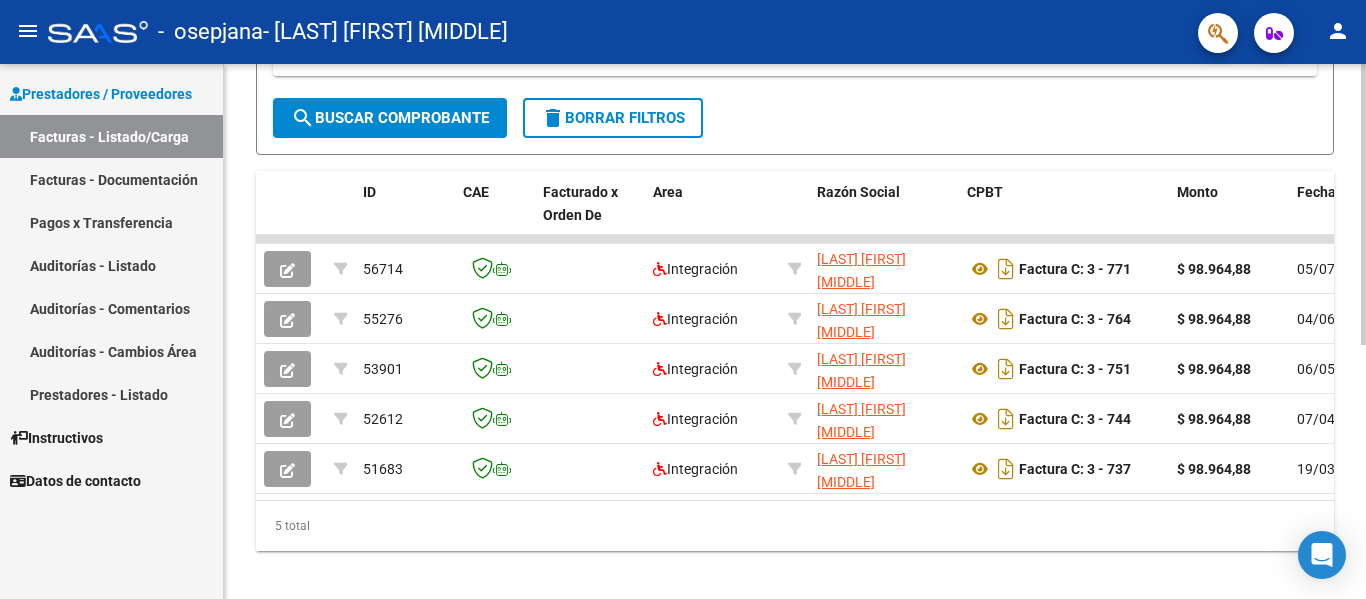 scroll, scrollTop: 483, scrollLeft: 0, axis: vertical 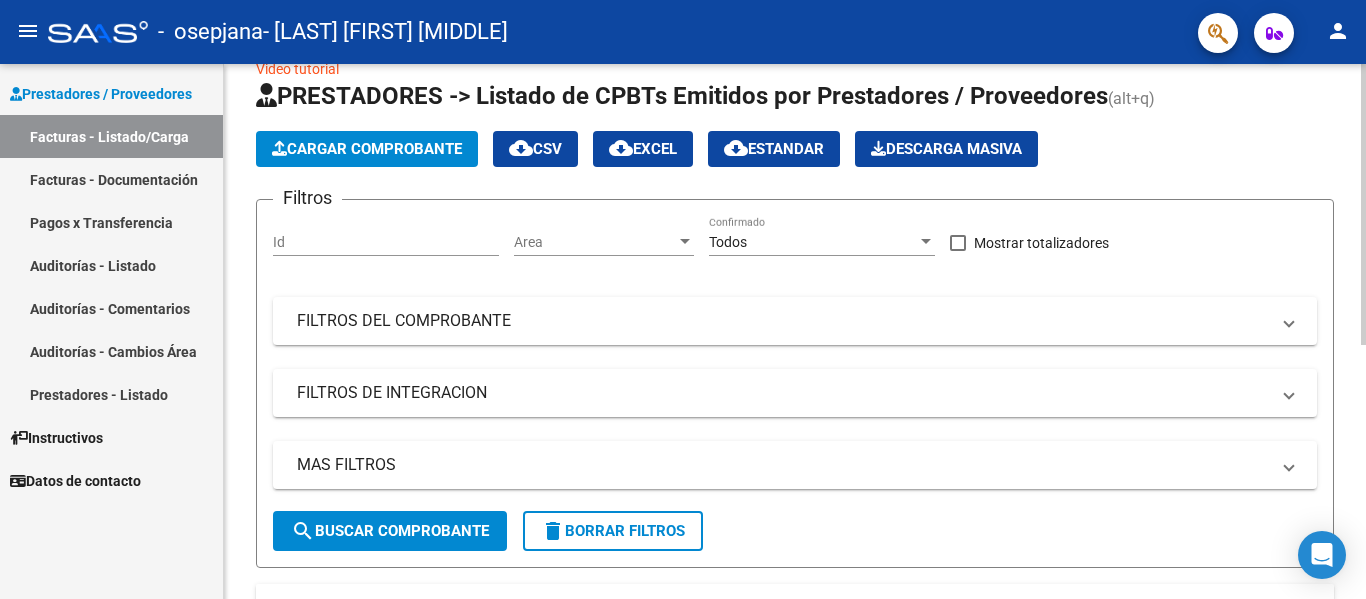 click on "Video tutorial   PRESTADORES -> Listado de CPBTs Emitidos por Prestadores / Proveedores (alt+q)   Cargar Comprobante
cloud_download  CSV  cloud_download  EXCEL  cloud_download  Estandar   Descarga Masiva
Filtros Id Area Area Todos Confirmado   Mostrar totalizadores   FILTROS DEL COMPROBANTE  Comprobante Tipo Comprobante Tipo Start date – End date Fec. Comprobante Desde / Hasta Días Emisión Desde(cant. días) Días Emisión Hasta(cant. días) CUIT / Razón Social Pto. Venta Nro. Comprobante Código SSS CAE Válido CAE Válido Todos Cargado Módulo Hosp. Todos Tiene facturacion Apócrifa Hospital Refes  FILTROS DE INTEGRACION  Período De Prestación Campos del Archivo de Rendición Devuelto x SSS (dr_envio) Todos Rendido x SSS (dr_envio) Tipo de Registro Tipo de Registro Período Presentación Período Presentación Campos del Legajo Asociado (preaprobación) Afiliado Legajo (cuil/nombre) Todos Solo facturas preaprobadas  MAS FILTROS  Todos Con Doc. Respaldatoria Todos Con Trazabilidad Todos – –" 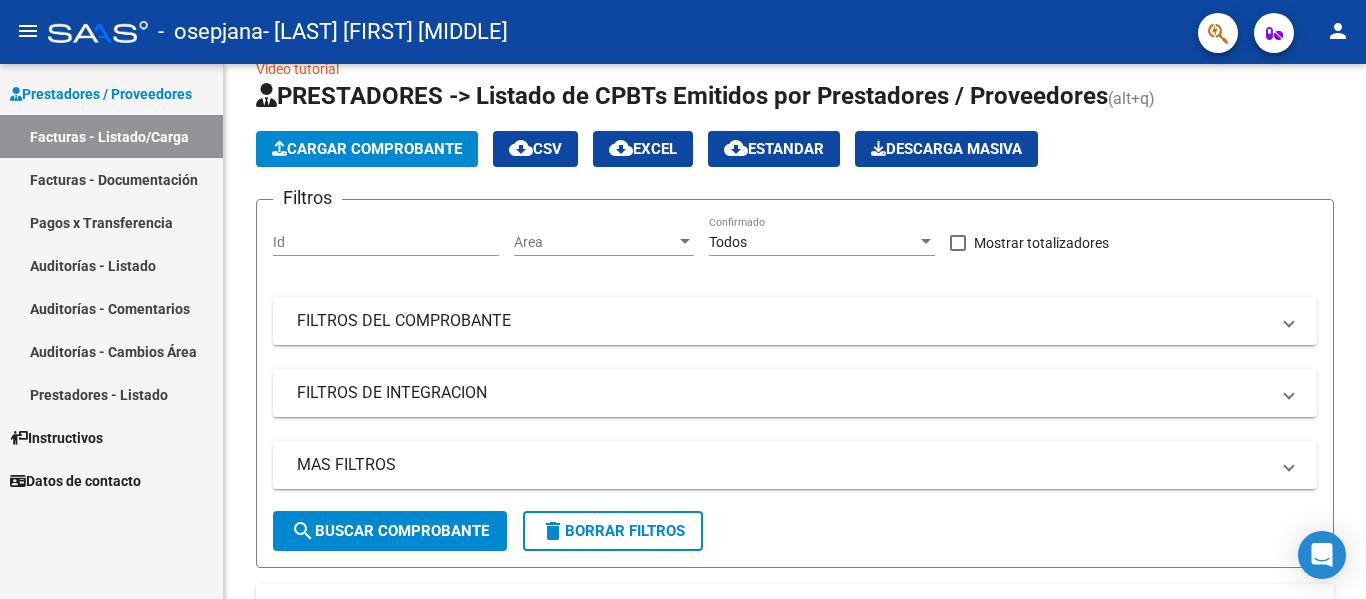scroll, scrollTop: 29, scrollLeft: 0, axis: vertical 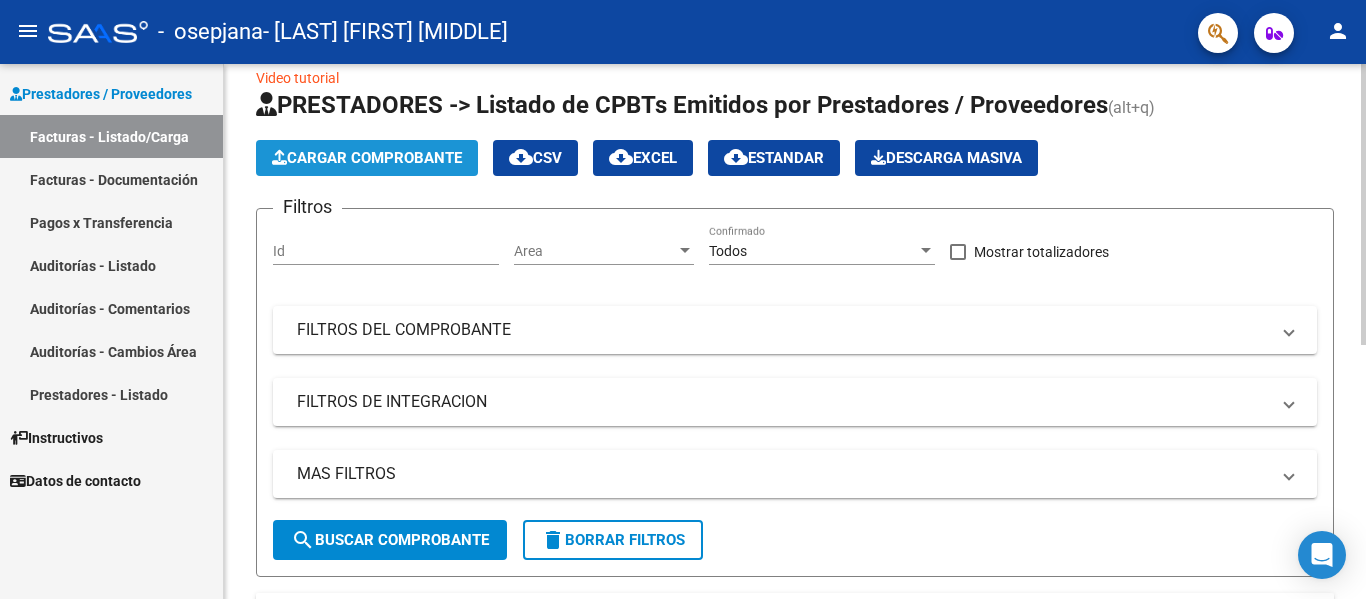 click on "Cargar Comprobante" 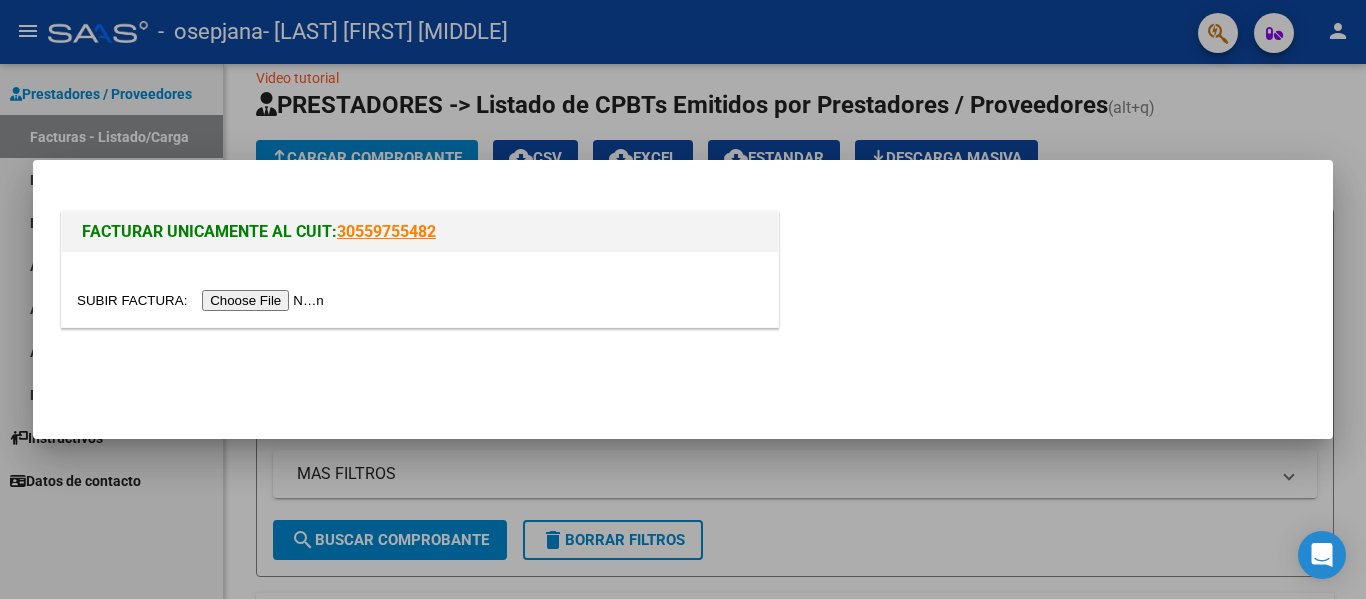 click at bounding box center [203, 300] 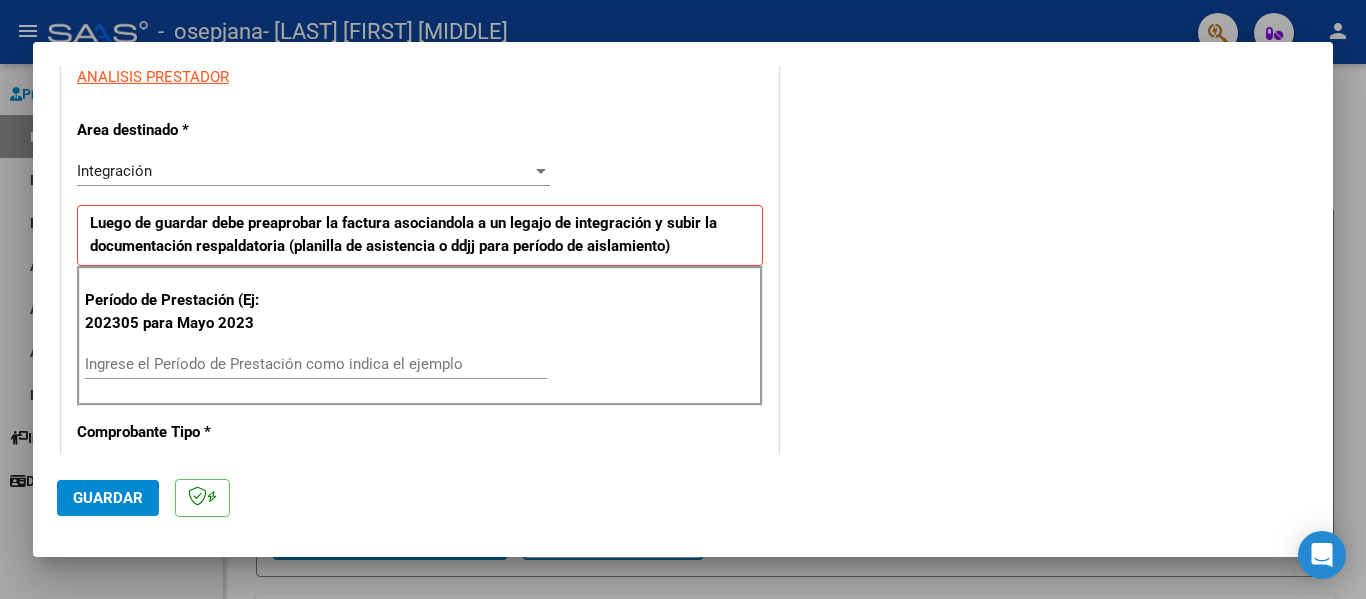 scroll, scrollTop: 386, scrollLeft: 0, axis: vertical 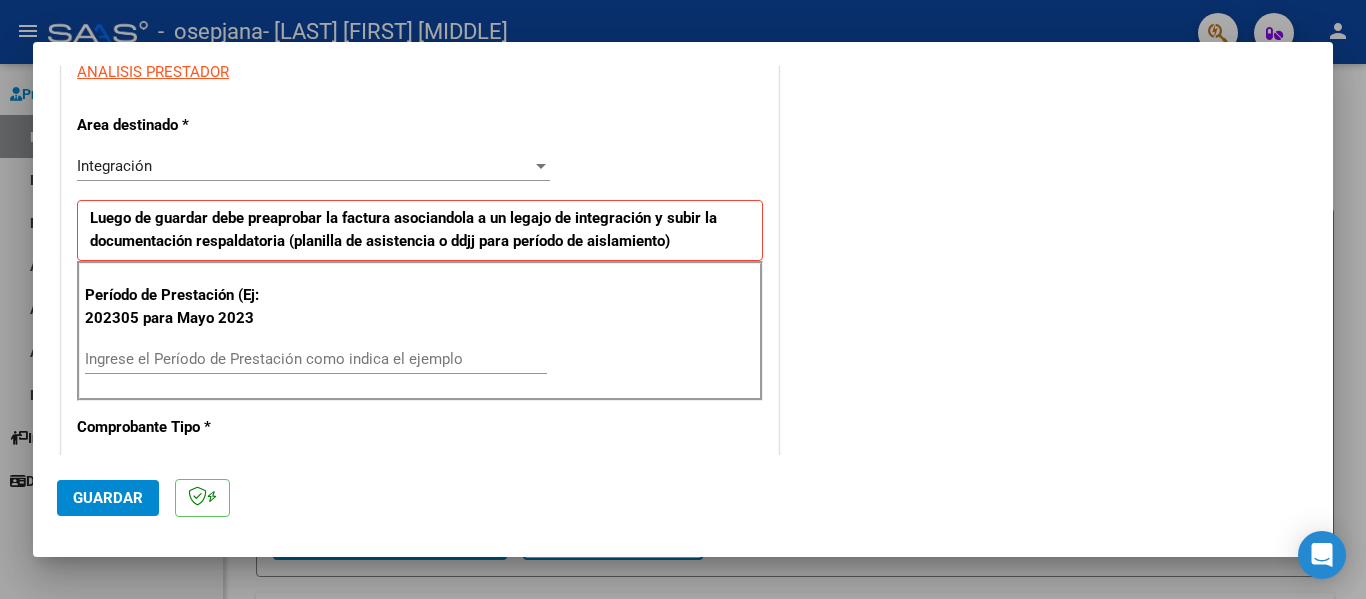 click on "Ingrese el Período de Prestación como indica el ejemplo" at bounding box center [316, 359] 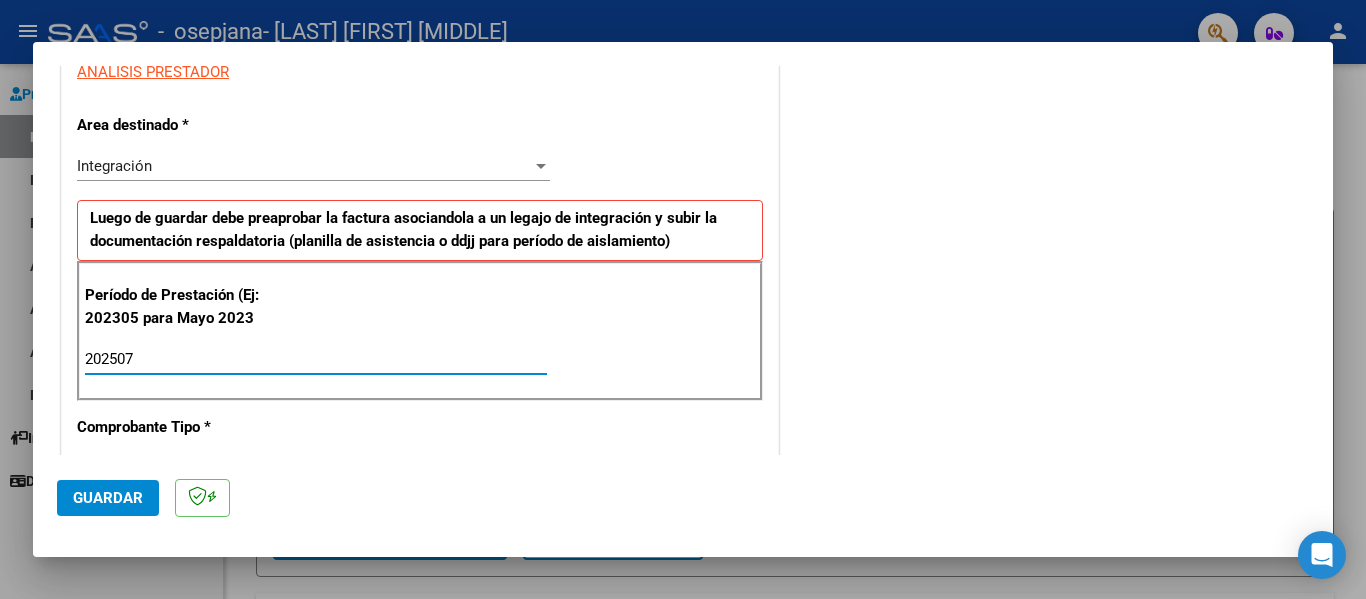 type on "202507" 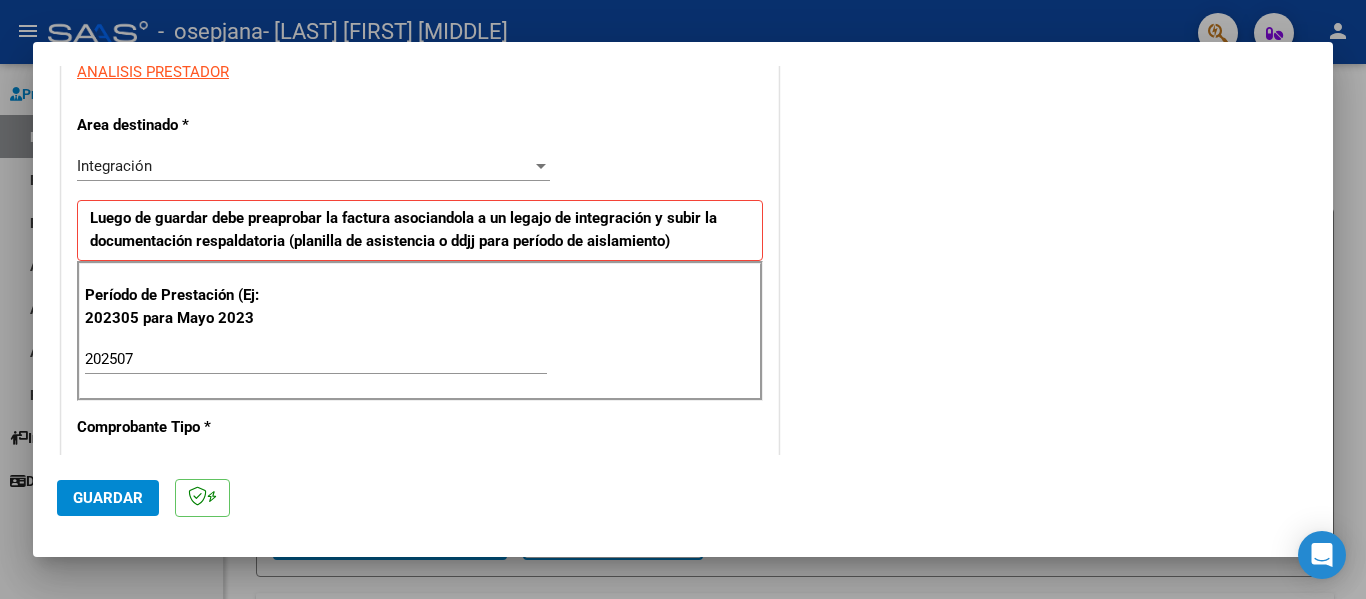 click on "COMPROBANTE VER COMPROBANTE          El comprobante fue leído exitosamente.  DATOS DEL COMPROBANTE CUIT  *   [CUIT] Ingresar CUIT  ANALISIS PRESTADOR  Area destinado * Integración Seleccionar Area Luego de guardar debe preaprobar la factura asociandola a un legajo de integración y subir la documentación respaldatoria (planilla de asistencia o ddjj para período de aislamiento)  Período de Prestación (Ej: 202305 para Mayo 2023    202507 Ingrese el Período de Prestación como indica el ejemplo   Comprobante Tipo * Factura C Seleccionar Tipo Punto de Venta  *   3 Ingresar el Nro.  Número  *   779 Ingresar el Nro.  Monto  *   $ 98.964,88 Ingresar el monto  Fecha del Cpbt.  *   2025-08-04 Ingresar la fecha  CAE / CAEA (no ingrese CAI)    75311917058715 Ingresar el CAE o CAEA (no ingrese CAI)  Fecha de Vencimiento    Ingresar la fecha  Ref. Externa    Ingresar la ref.  N° Liquidación    Ingresar el N° Liquidación  COMENTARIOS Comentarios del Prestador / Gerenciador:" at bounding box center (683, 260) 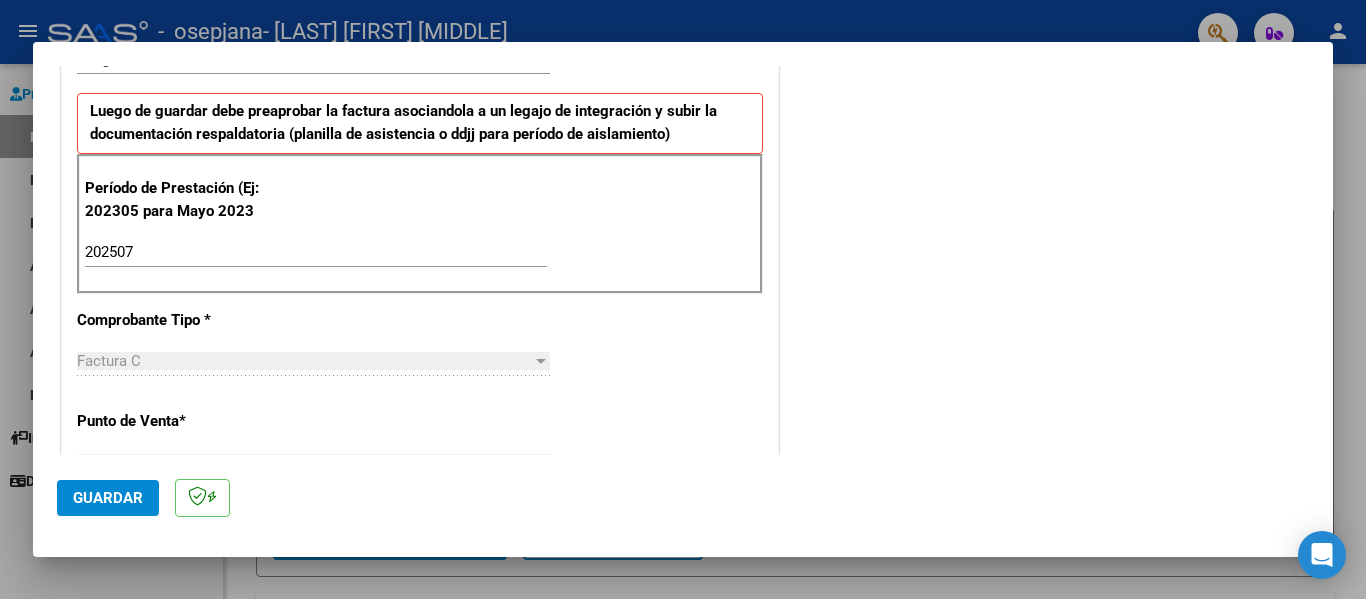scroll, scrollTop: 576, scrollLeft: 0, axis: vertical 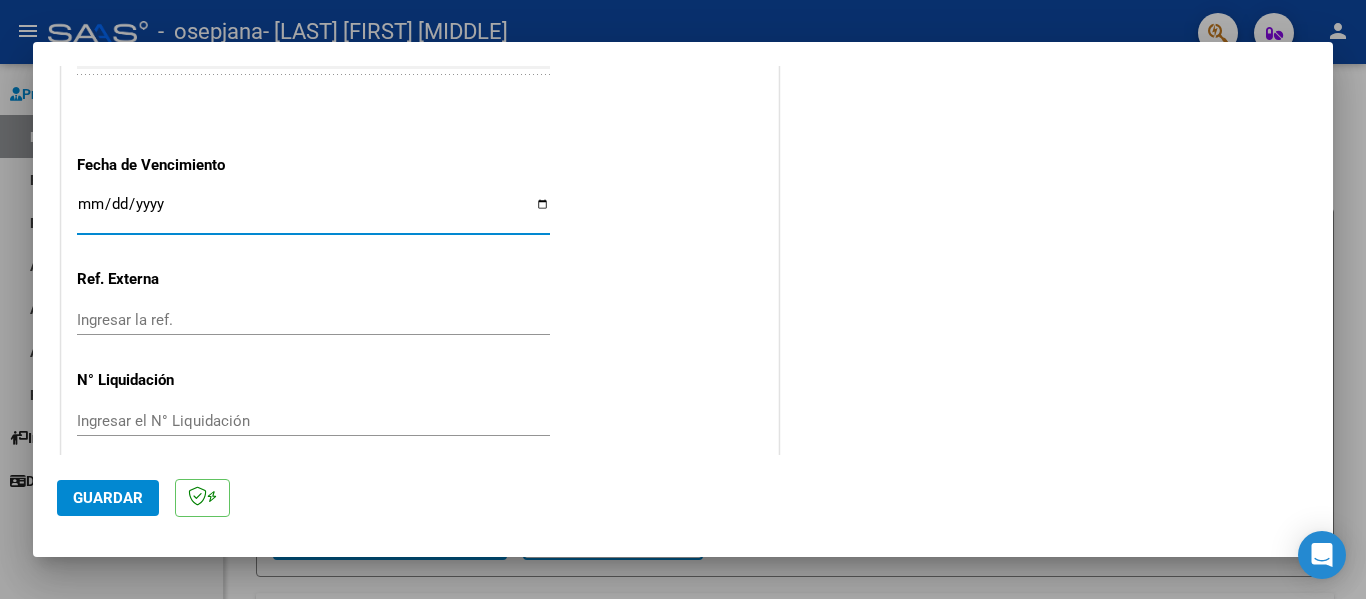click on "Ingresar la fecha" at bounding box center [313, 212] 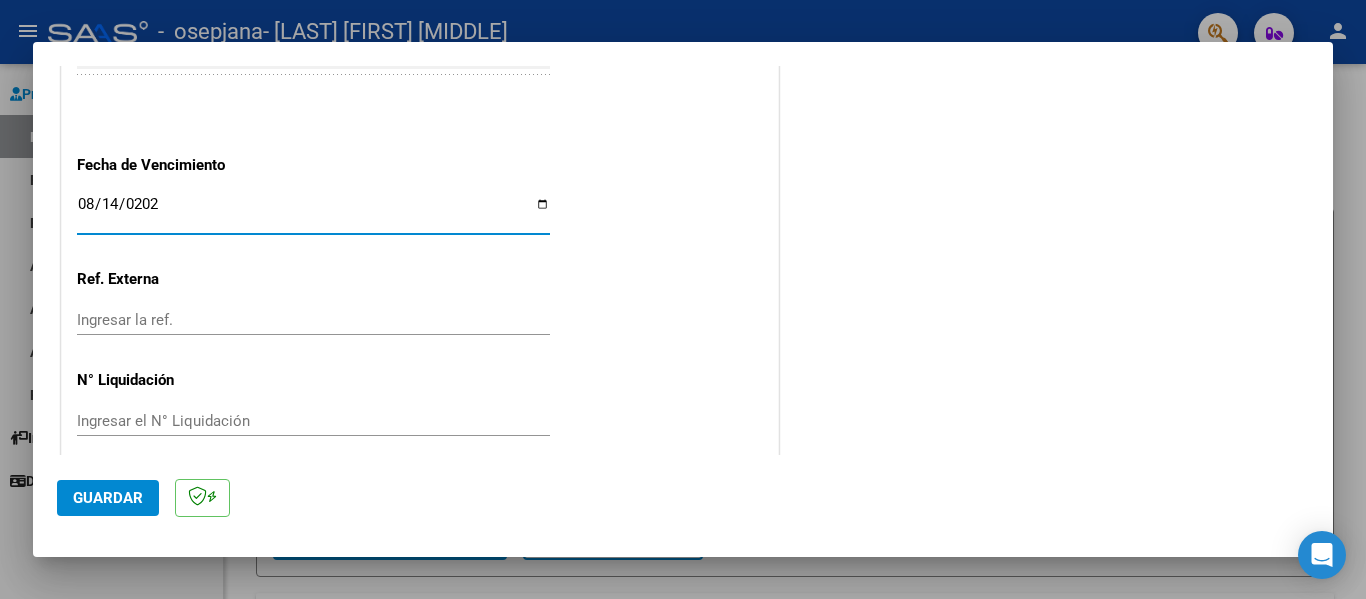 type on "2025-08-14" 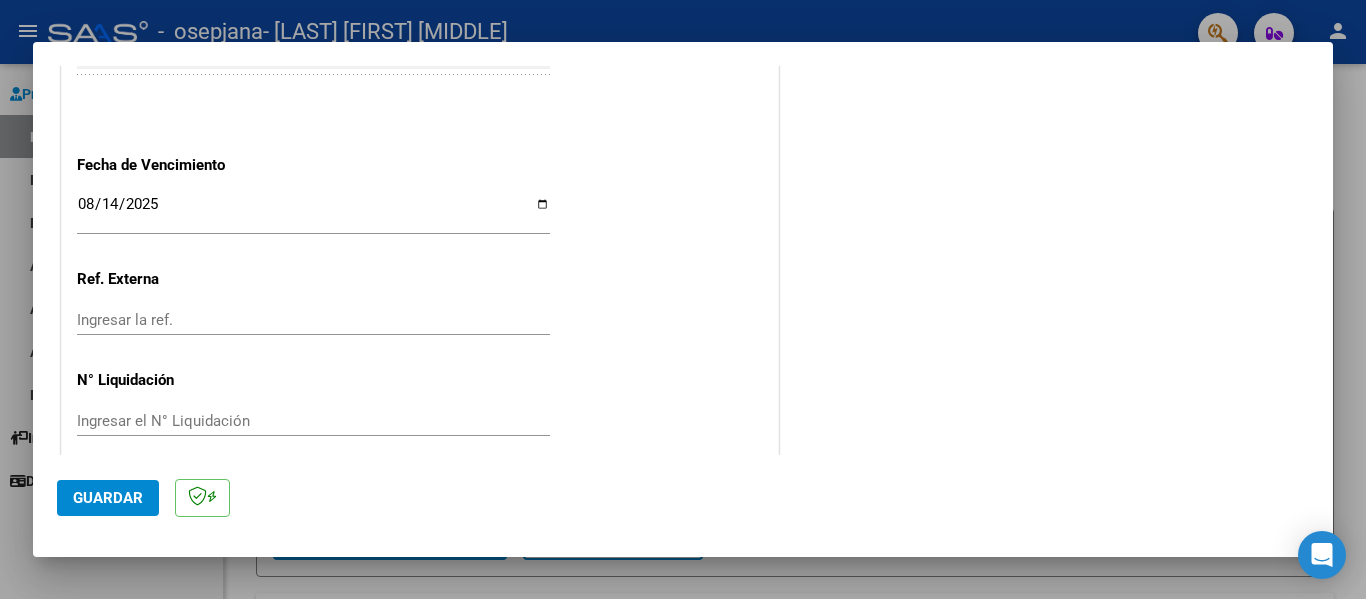 scroll, scrollTop: 1333, scrollLeft: 0, axis: vertical 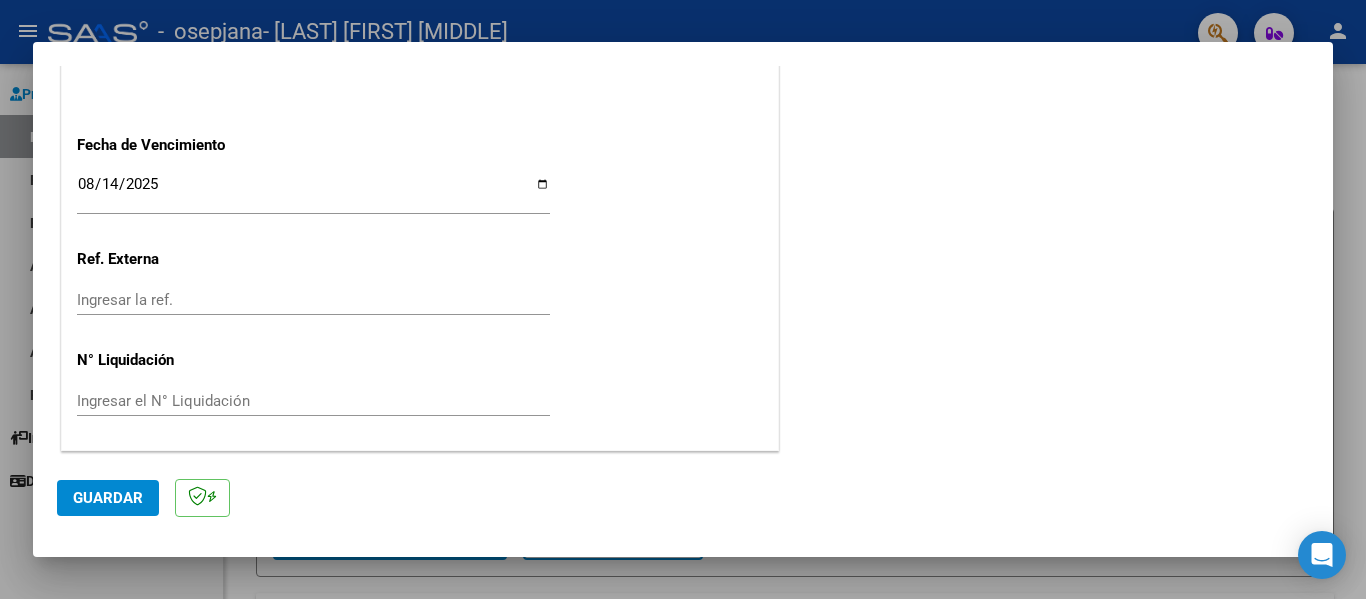 click on "Guardar" 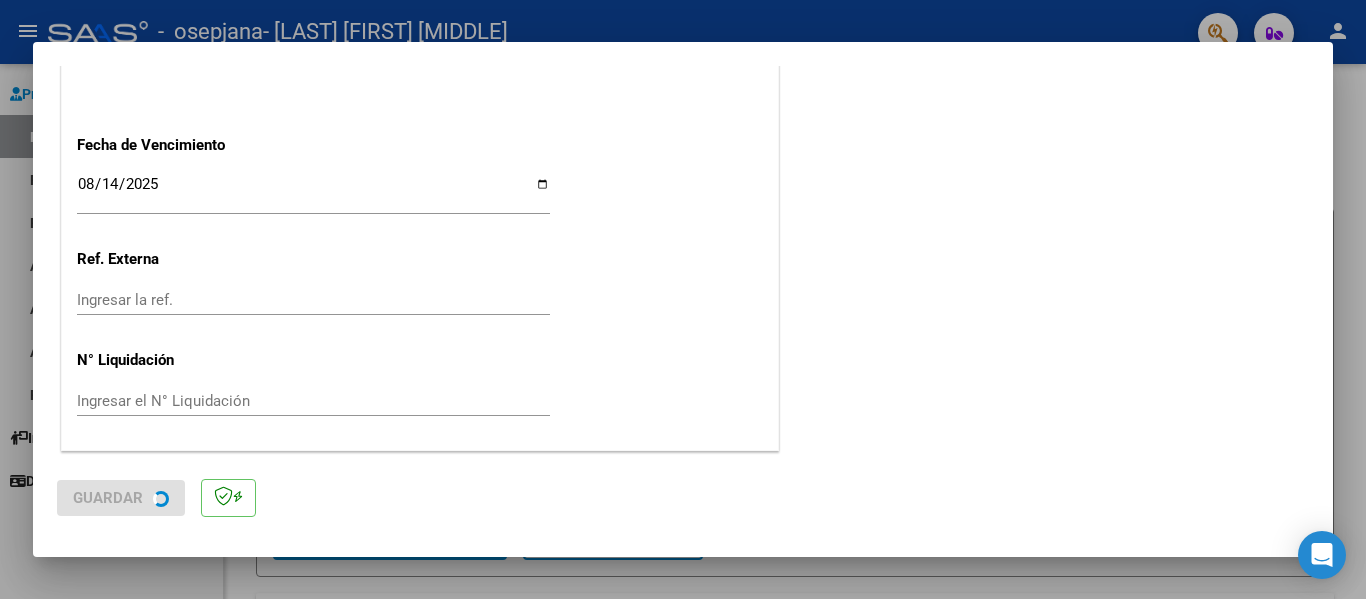 scroll, scrollTop: 0, scrollLeft: 0, axis: both 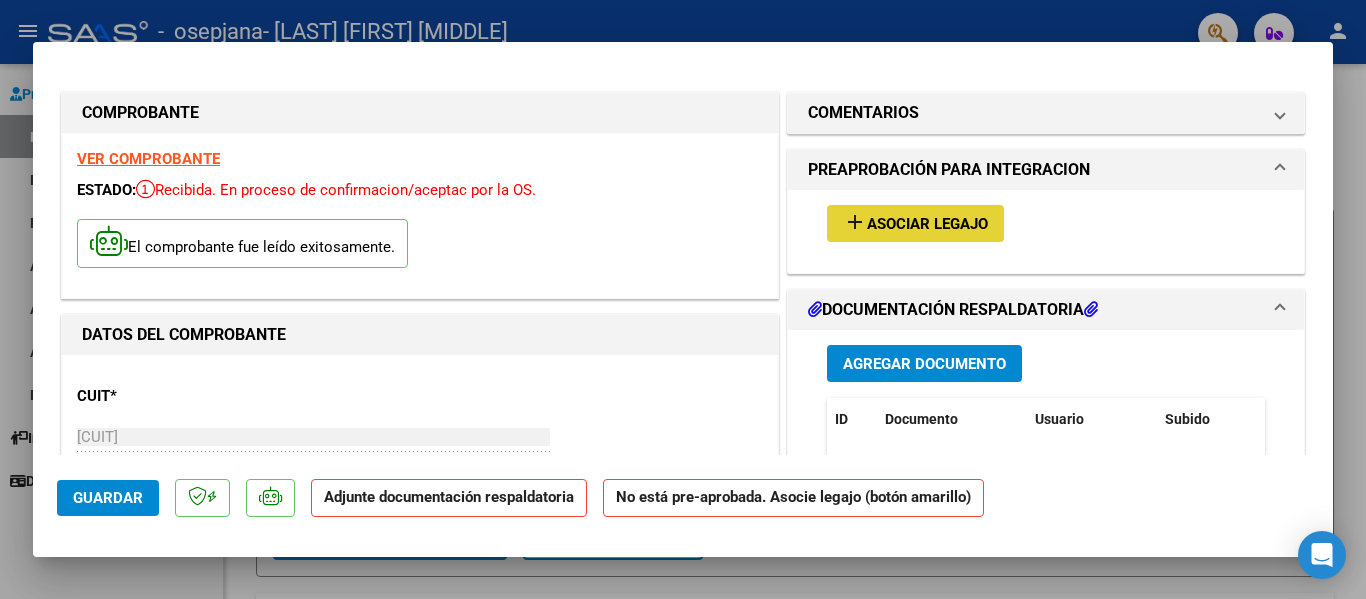 click on "Asociar Legajo" at bounding box center (927, 224) 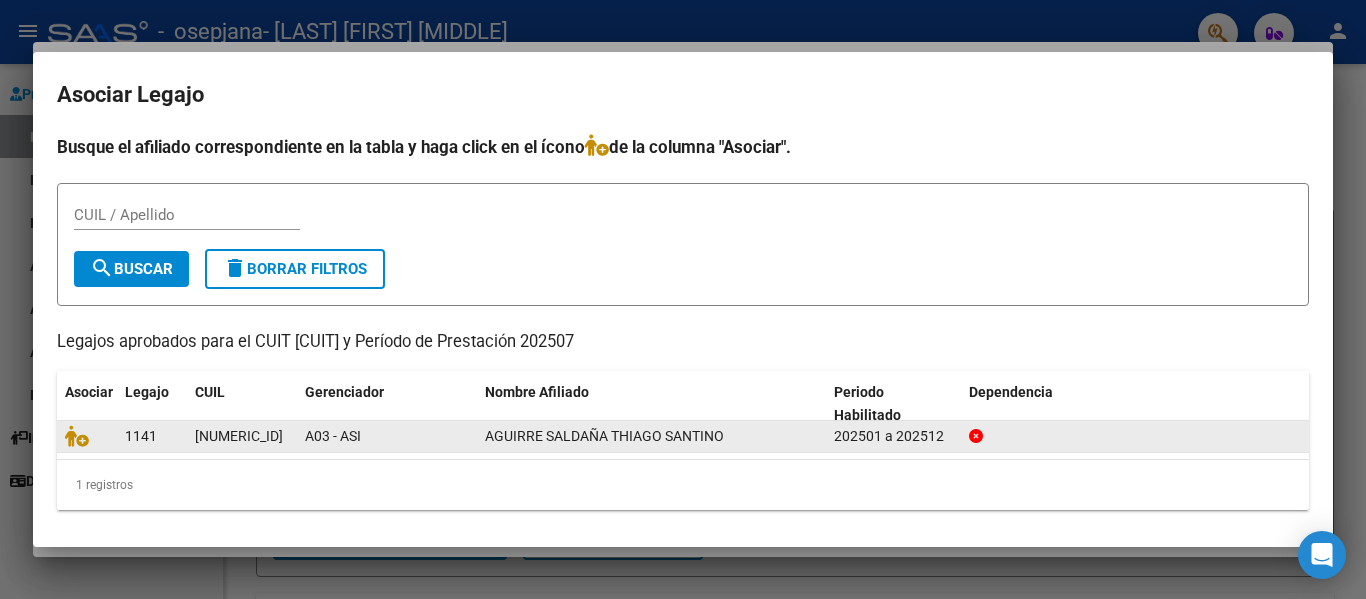 click on "[NUMERIC_ID]" 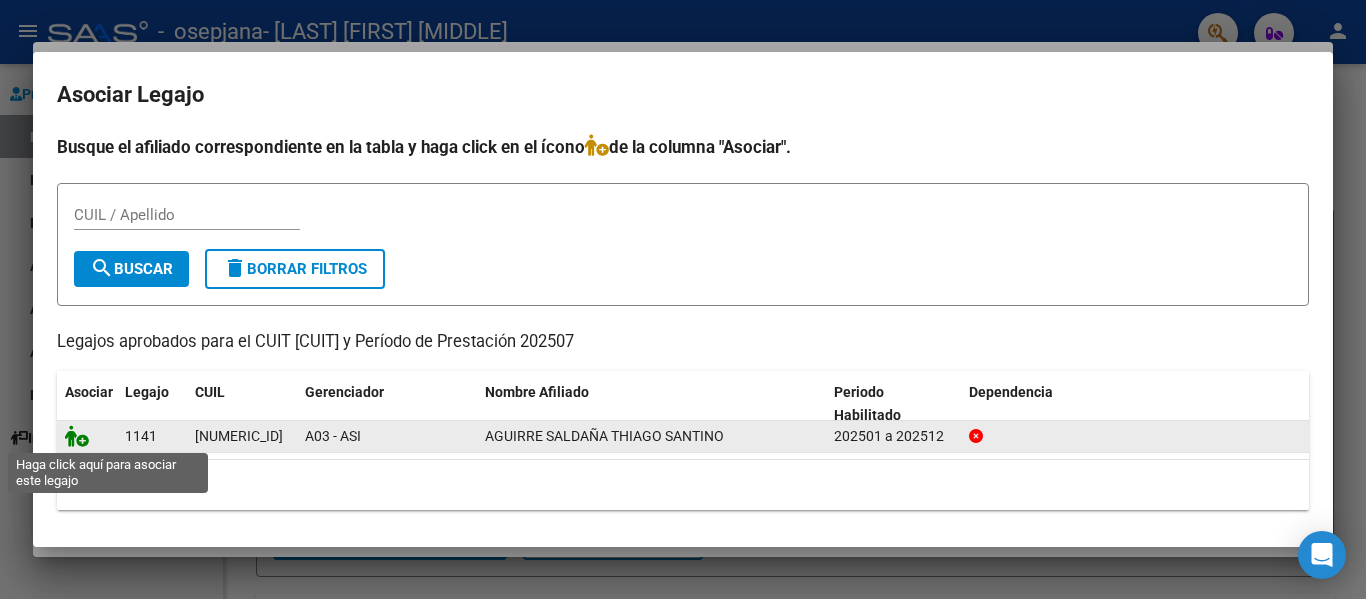 click 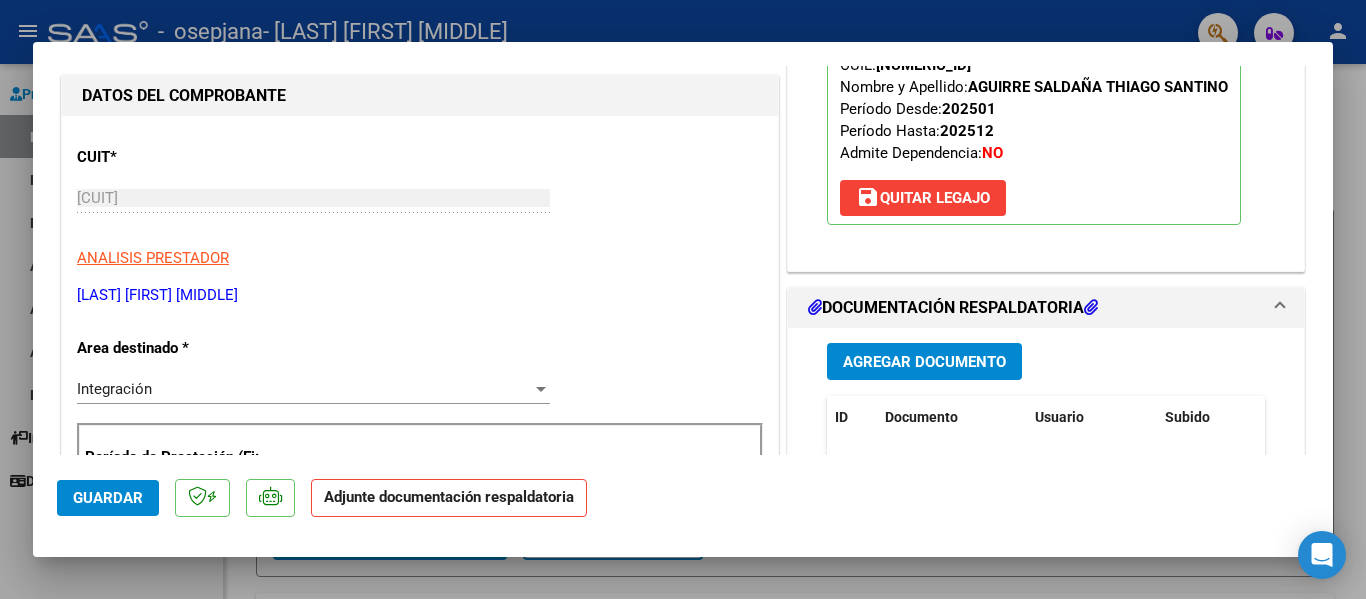 scroll, scrollTop: 310, scrollLeft: 0, axis: vertical 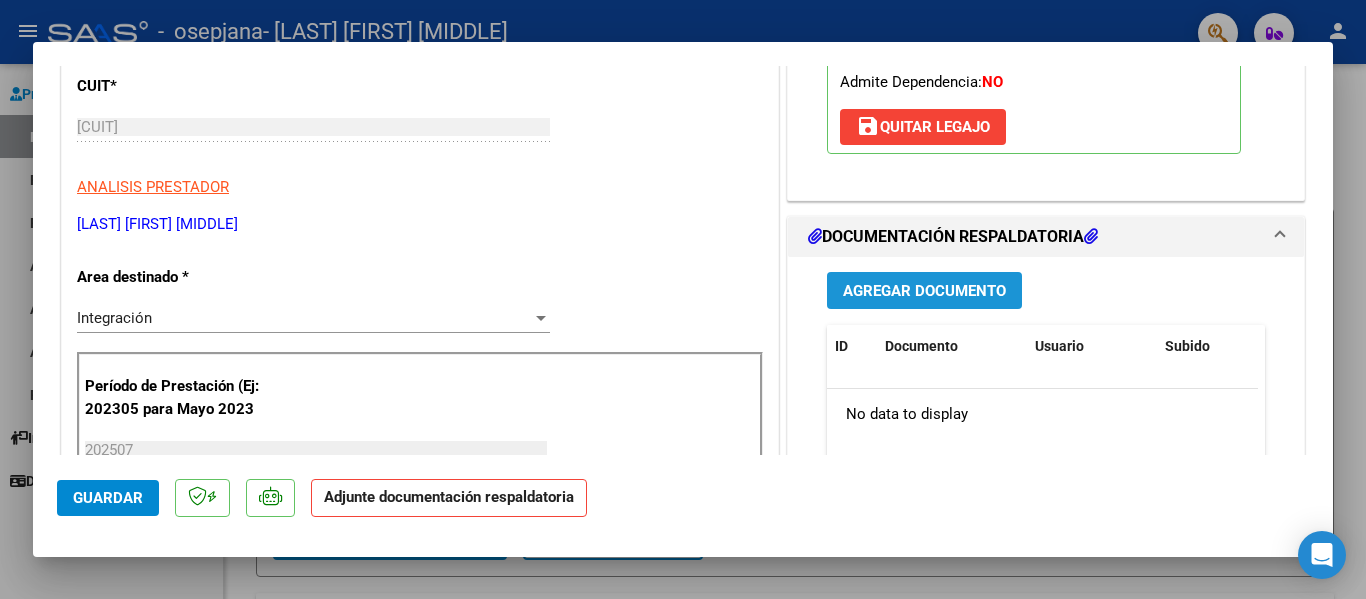 click on "Agregar Documento" at bounding box center [924, 291] 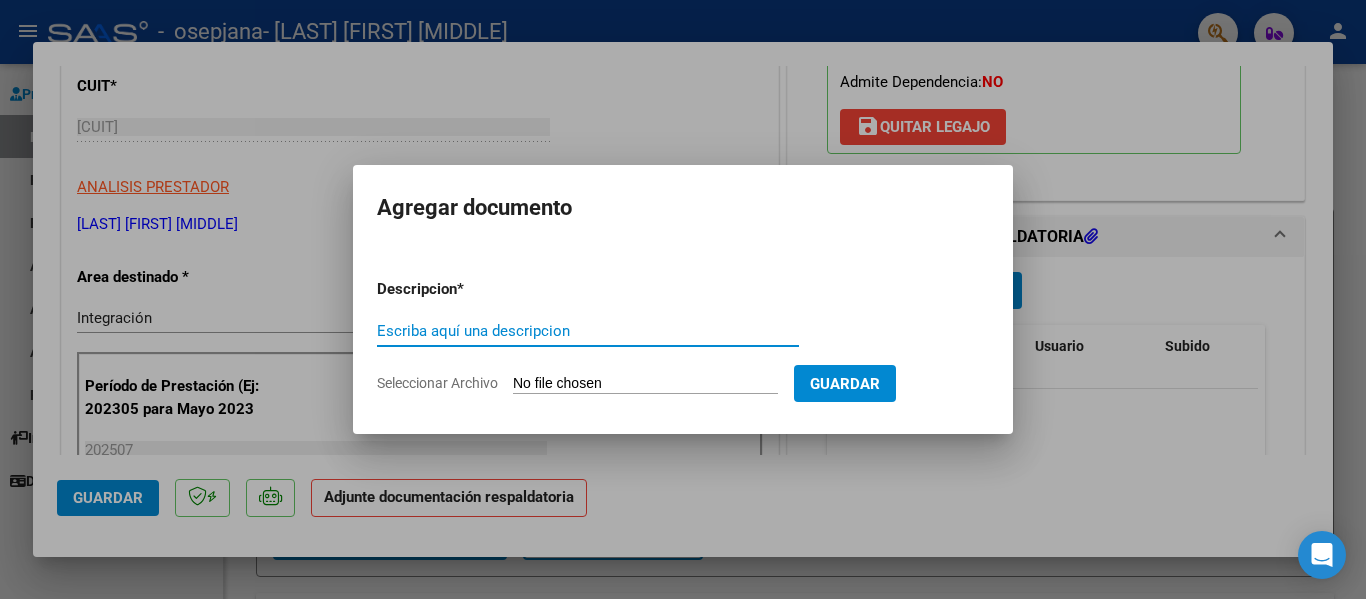 click on "Escriba aquí una descripcion" at bounding box center (588, 331) 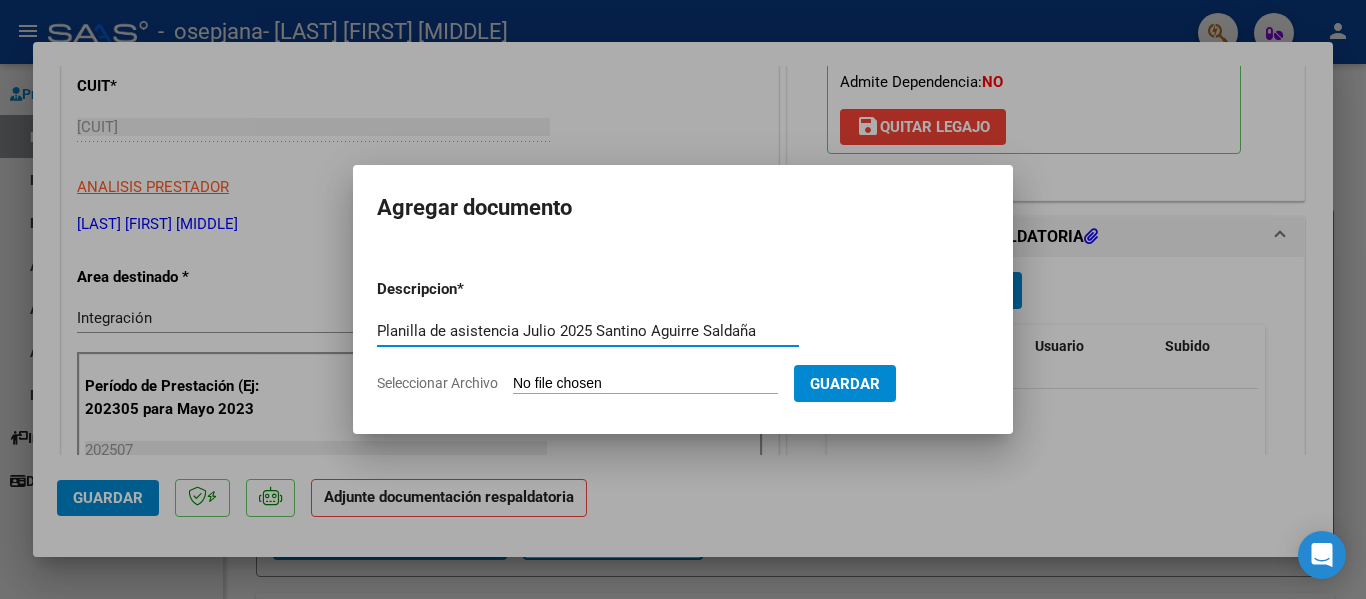 type on "Planilla de asistencia Julio 2025 Santino Aguirre Saldaña" 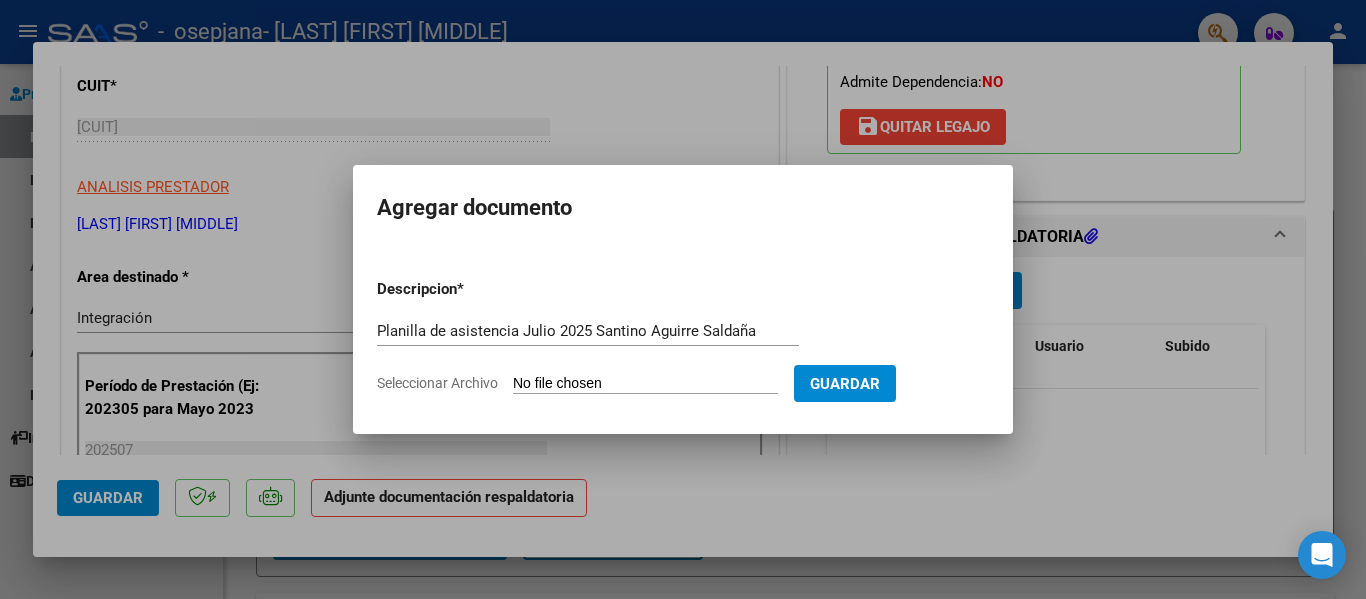 click on "Seleccionar Archivo" at bounding box center (645, 384) 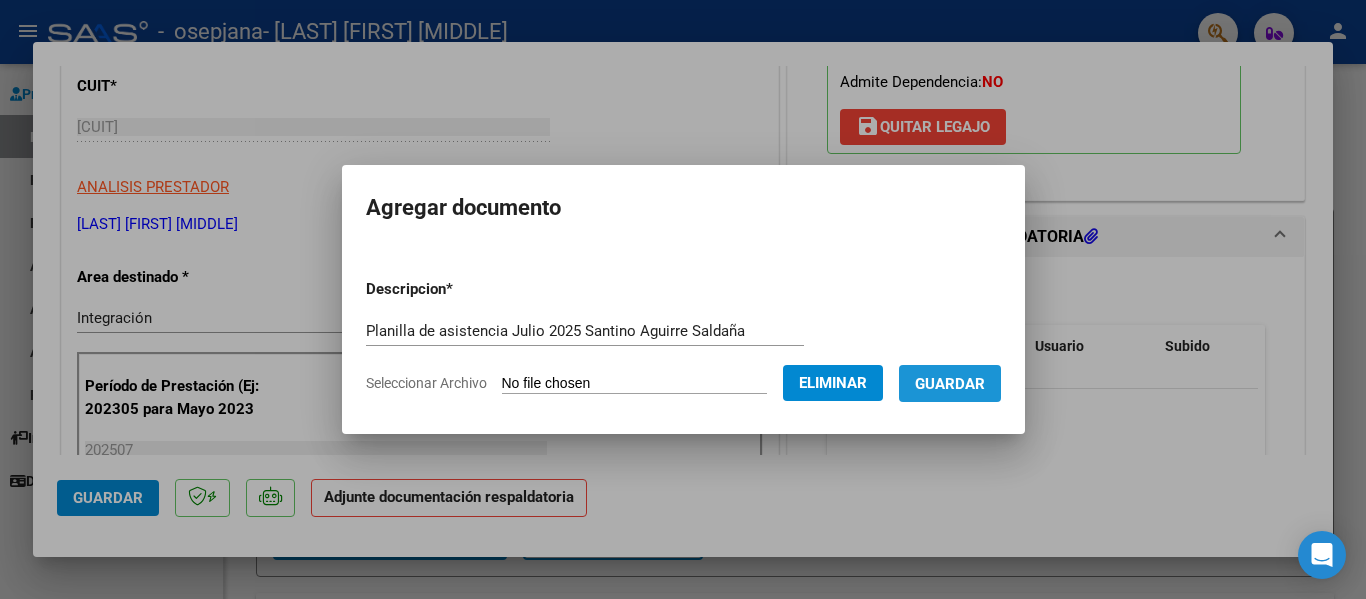 click on "Guardar" at bounding box center (950, 384) 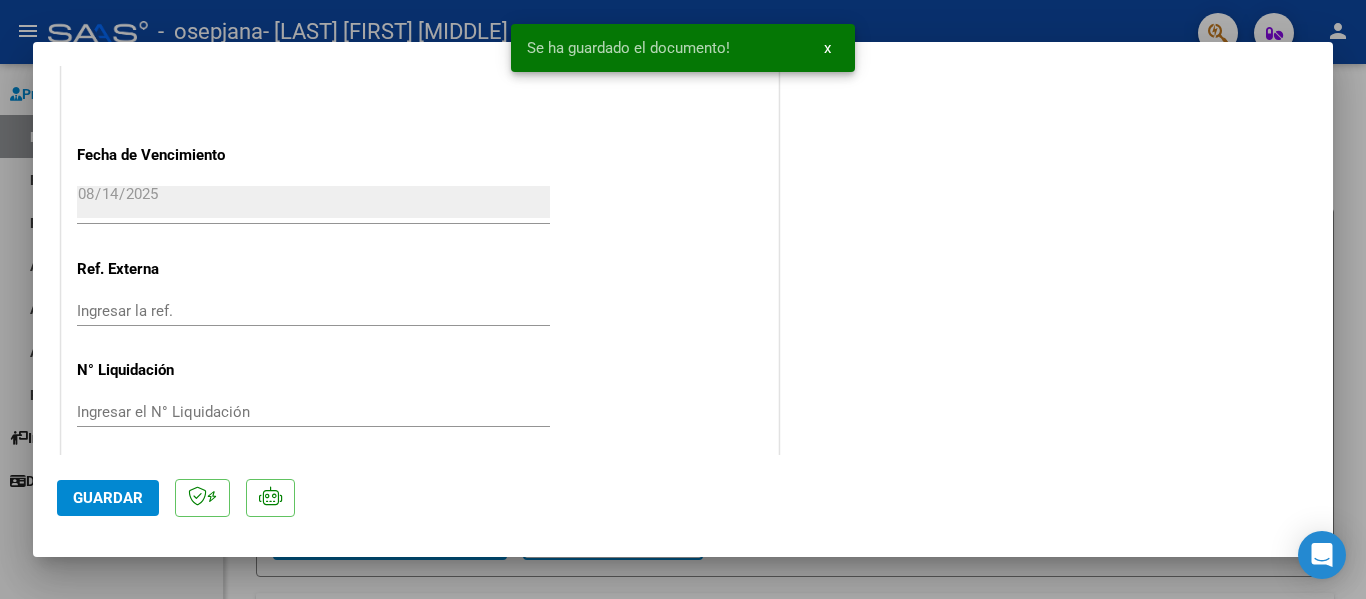 scroll, scrollTop: 1401, scrollLeft: 0, axis: vertical 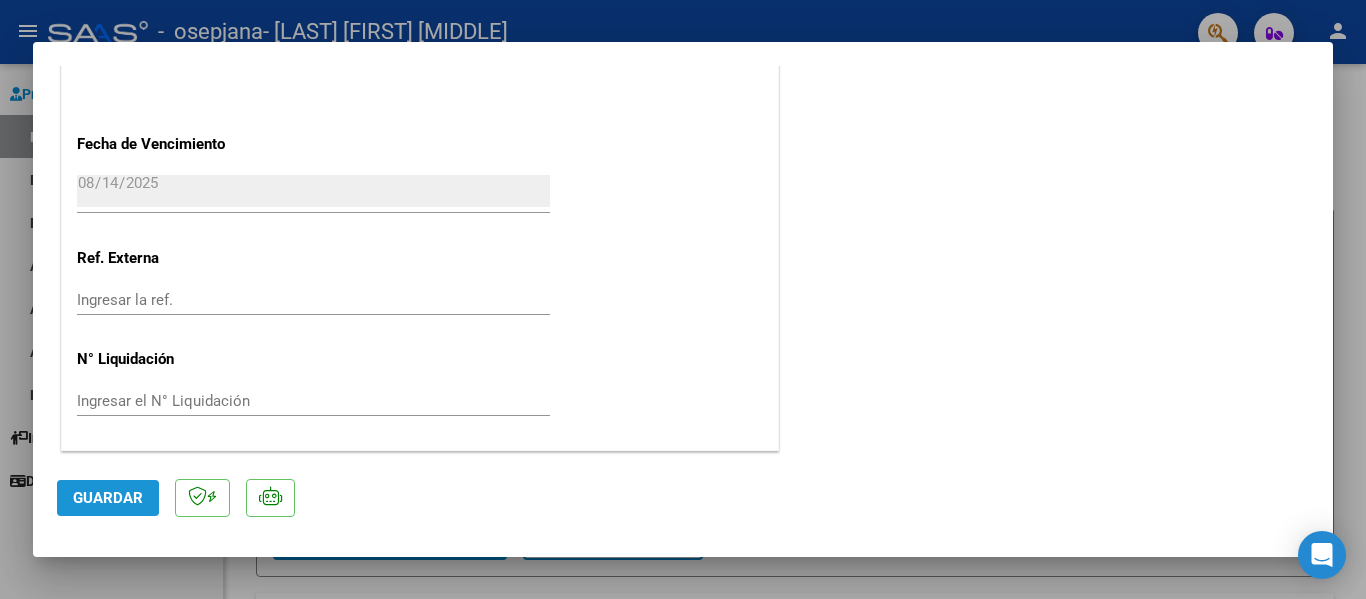 click on "Guardar" 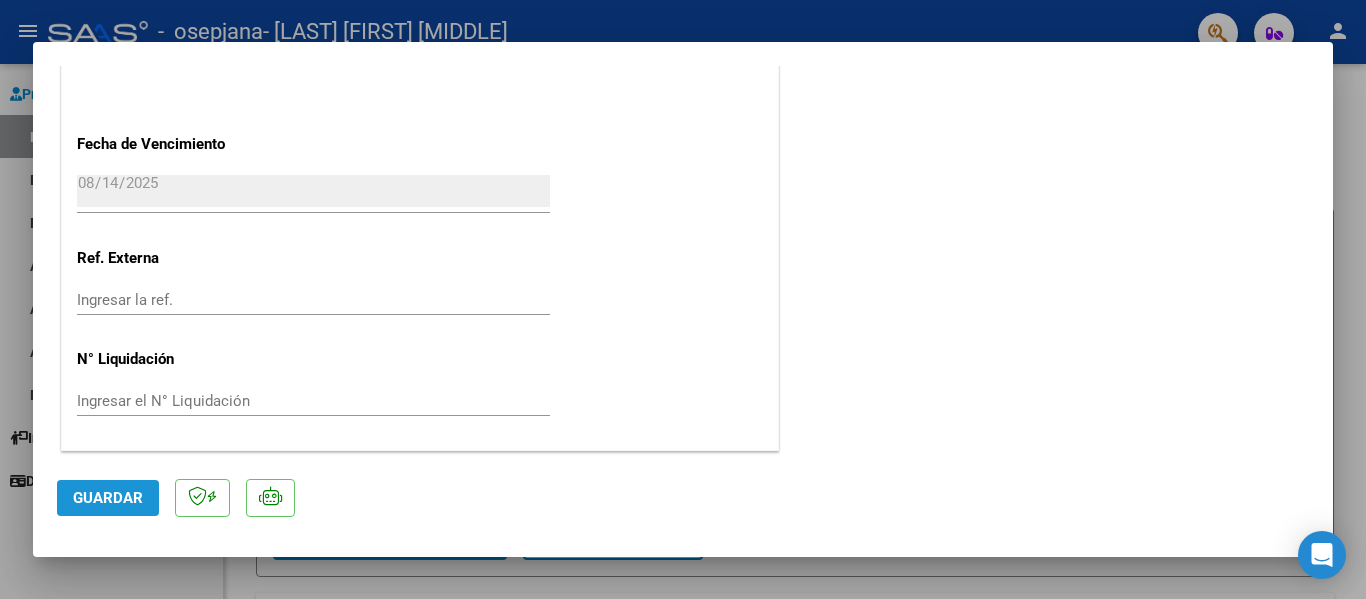 click on "Guardar" 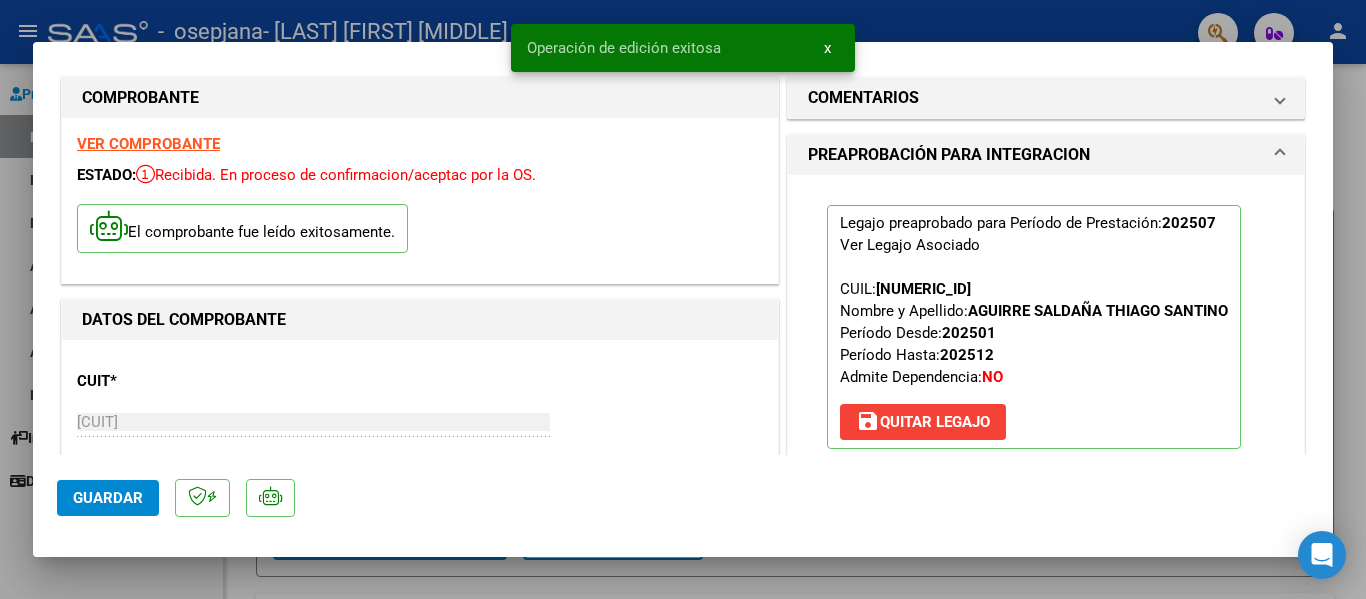 scroll, scrollTop: 0, scrollLeft: 0, axis: both 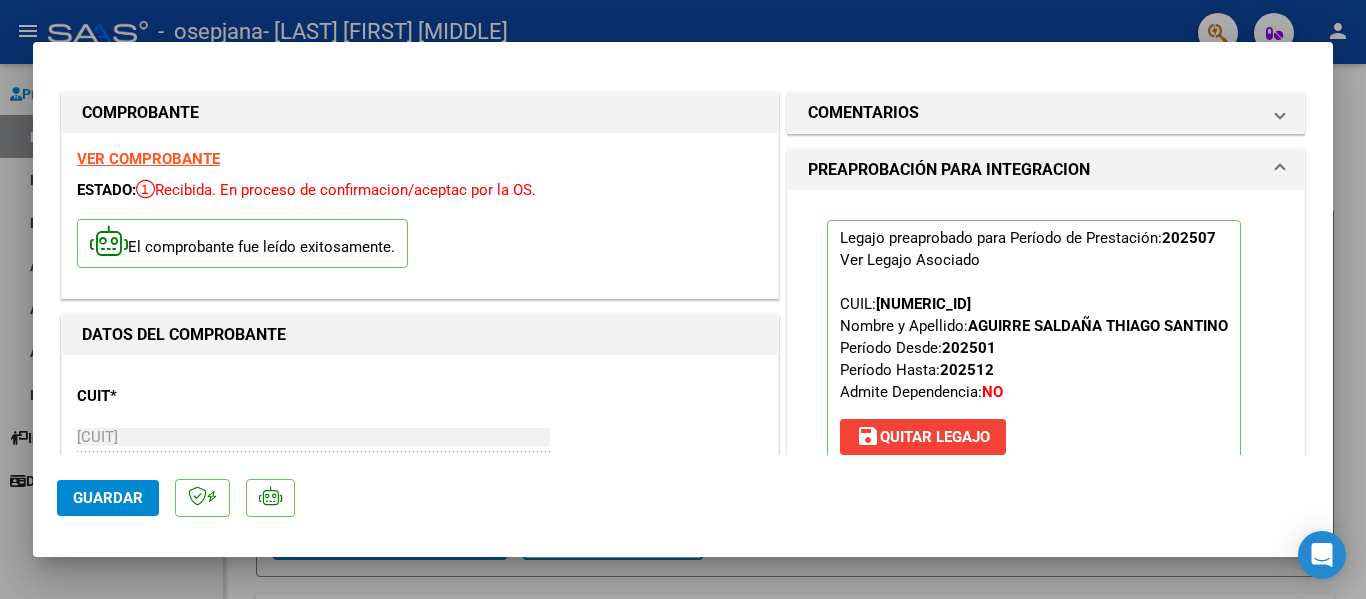click at bounding box center [683, 299] 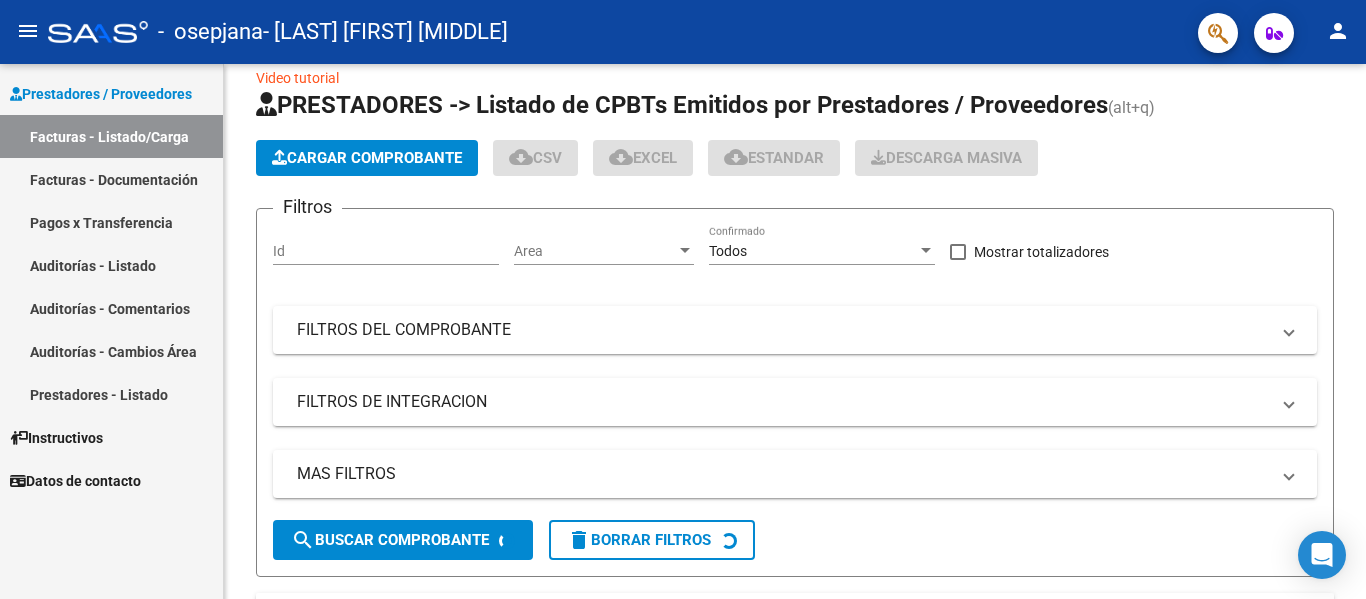 click on "Video tutorial   PRESTADORES -> Listado de CPBTs Emitidos por Prestadores / Proveedores (alt+q)   Cargar Comprobante
cloud_download  CSV  cloud_download  EXCEL  cloud_download  Estandar   Descarga Masiva
Filtros Id Area Area Todos Confirmado   Mostrar totalizadores   FILTROS DEL COMPROBANTE  Comprobante Tipo Comprobante Tipo Start date – End date Fec. Comprobante Desde / Hasta Días Emisión Desde(cant. días) Días Emisión Hasta(cant. días) CUIT / Razón Social Pto. Venta Nro. Comprobante Código SSS CAE Válido CAE Válido Todos Cargado Módulo Hosp. Todos Tiene facturacion Apócrifa Hospital Refes  FILTROS DE INTEGRACION  Período De Prestación Campos del Archivo de Rendición Devuelto x SSS (dr_envio) Todos Rendido x SSS (dr_envio) Tipo de Registro Tipo de Registro Período Presentación Período Presentación Campos del Legajo Asociado (preaprobación) Afiliado Legajo (cuil/nombre) Todos Solo facturas preaprobadas  MAS FILTROS  Todos Con Doc. Respaldatoria Todos Con Trazabilidad Todos – –" 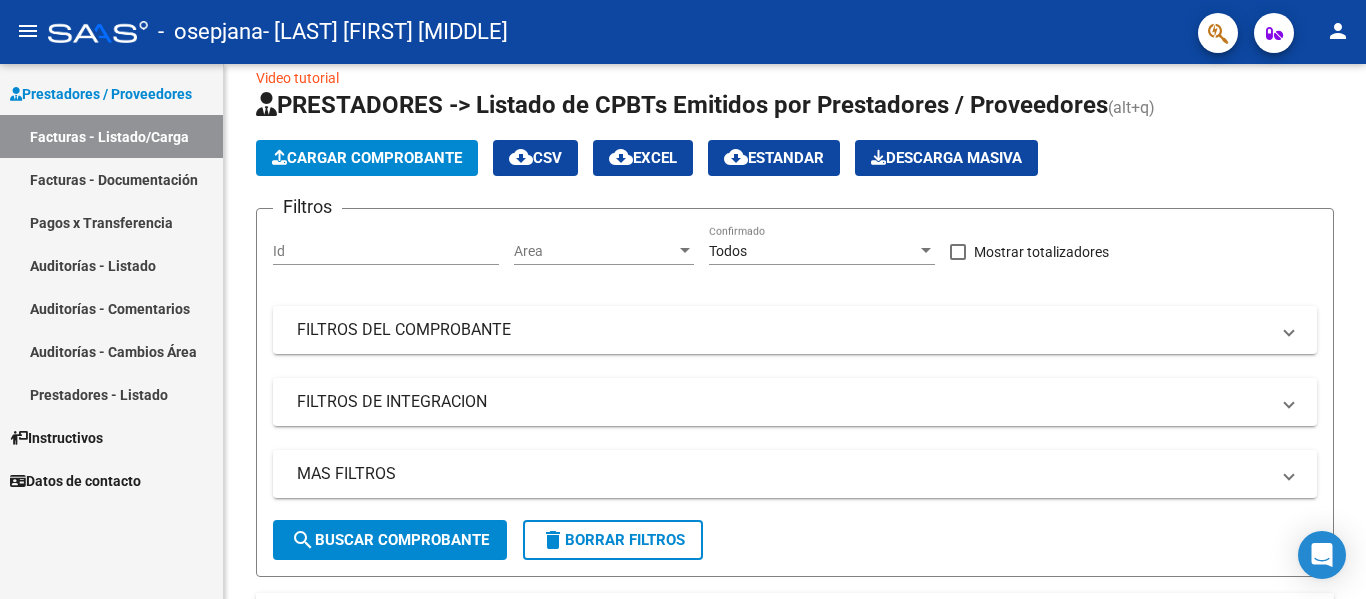 click on "Facturas - Listado/Carga" at bounding box center (111, 136) 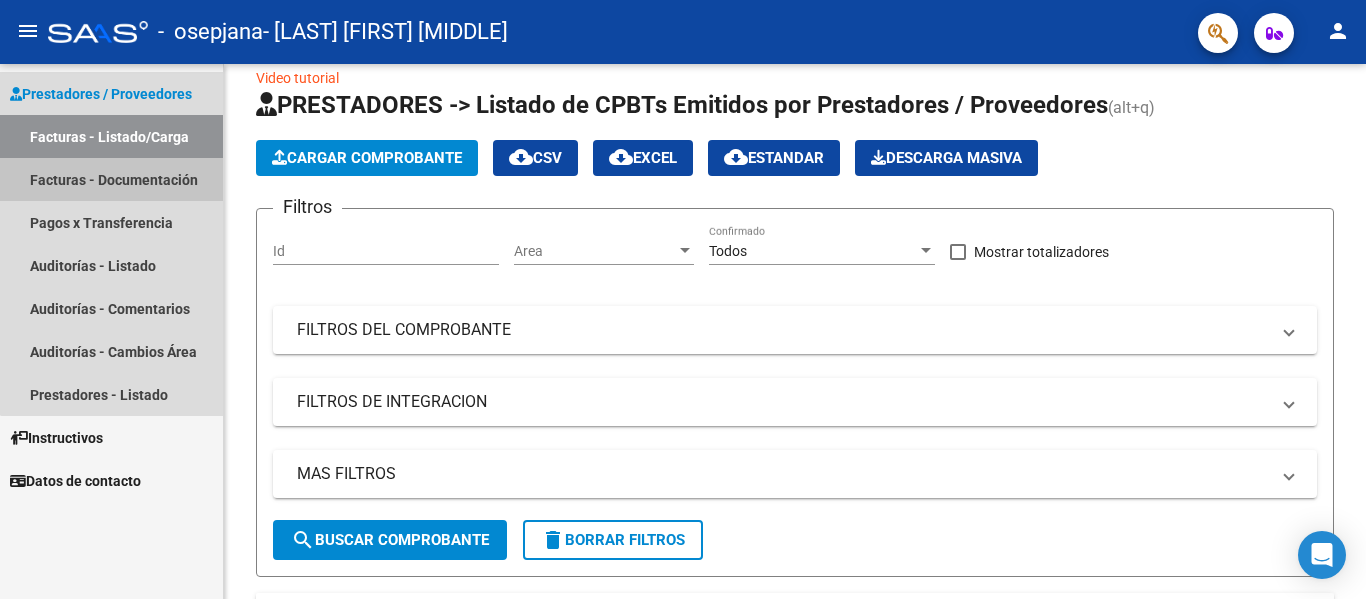 click on "Facturas - Documentación" at bounding box center (111, 179) 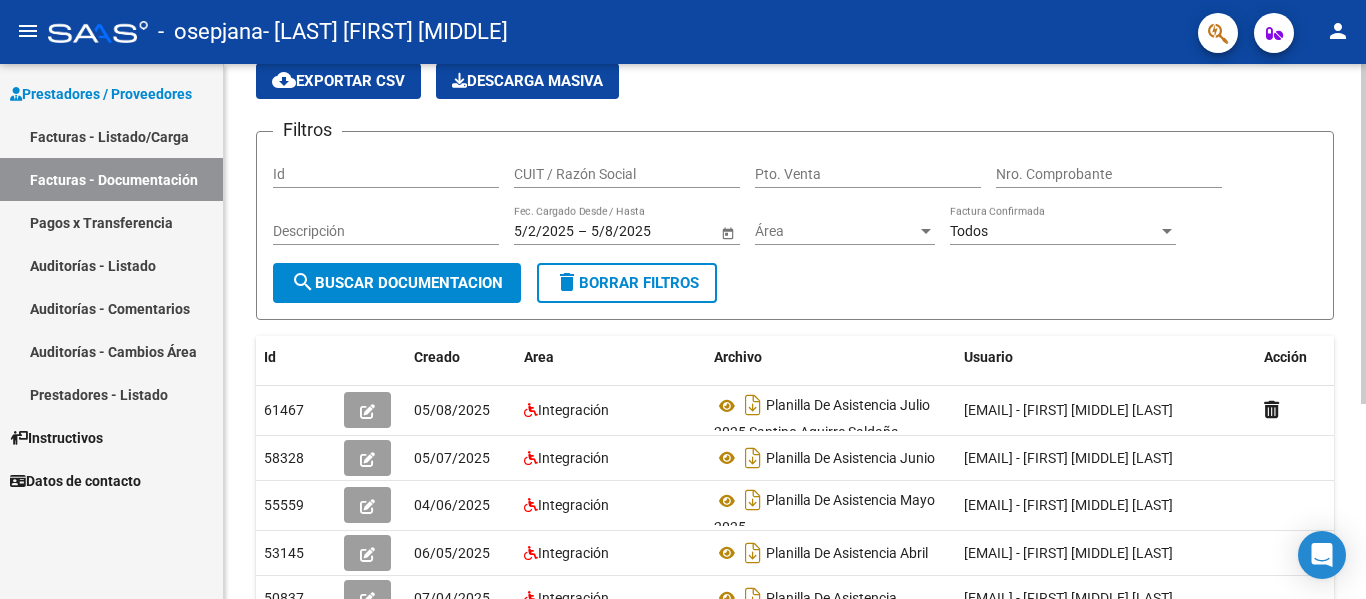 scroll, scrollTop: 85, scrollLeft: 0, axis: vertical 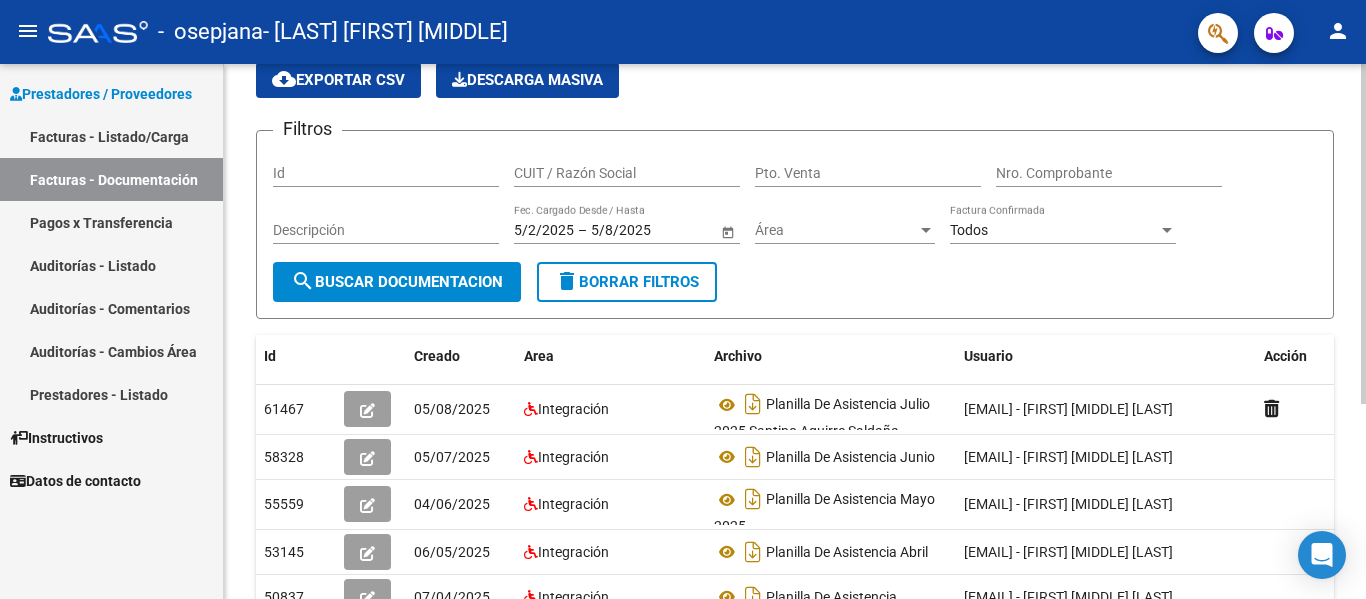 click 